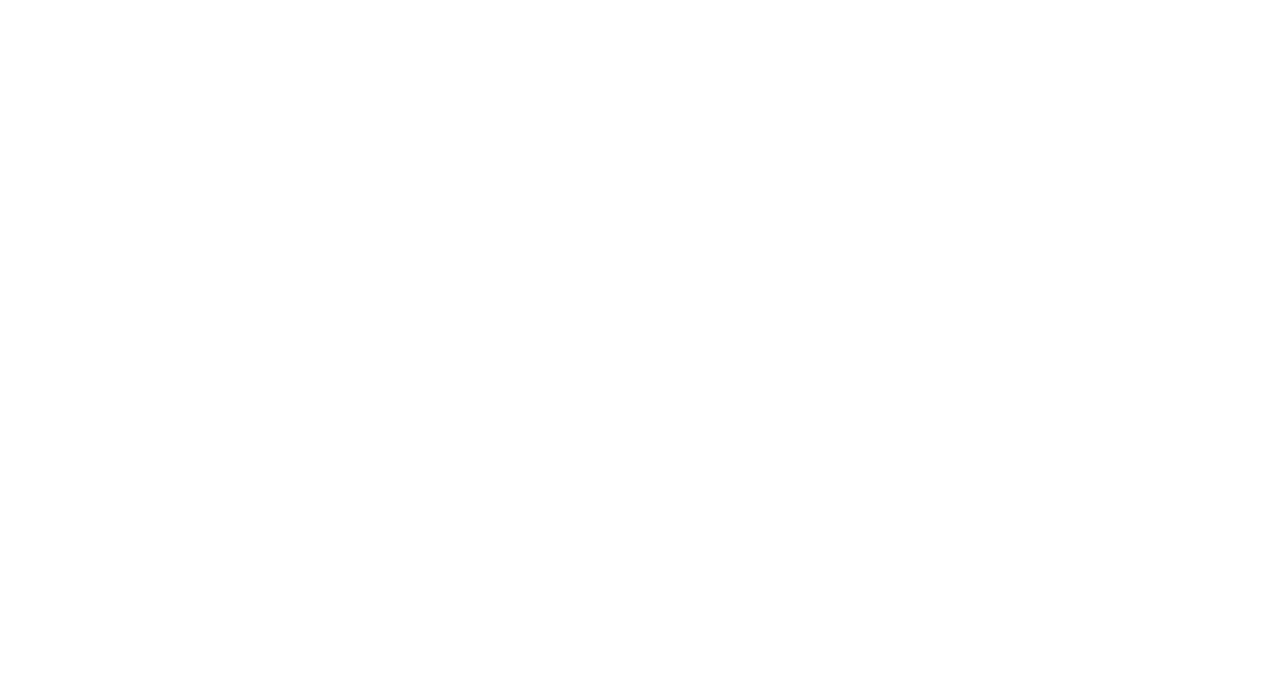 scroll, scrollTop: 0, scrollLeft: 0, axis: both 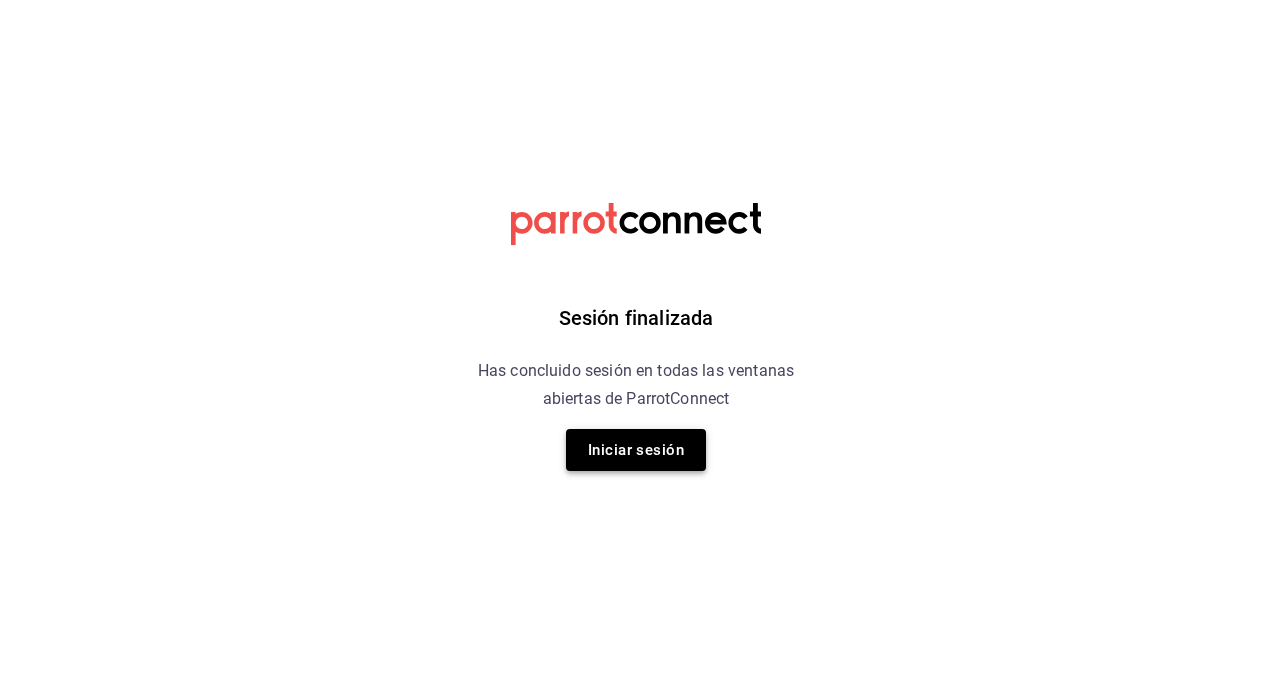 click on "Iniciar sesión" at bounding box center (636, 450) 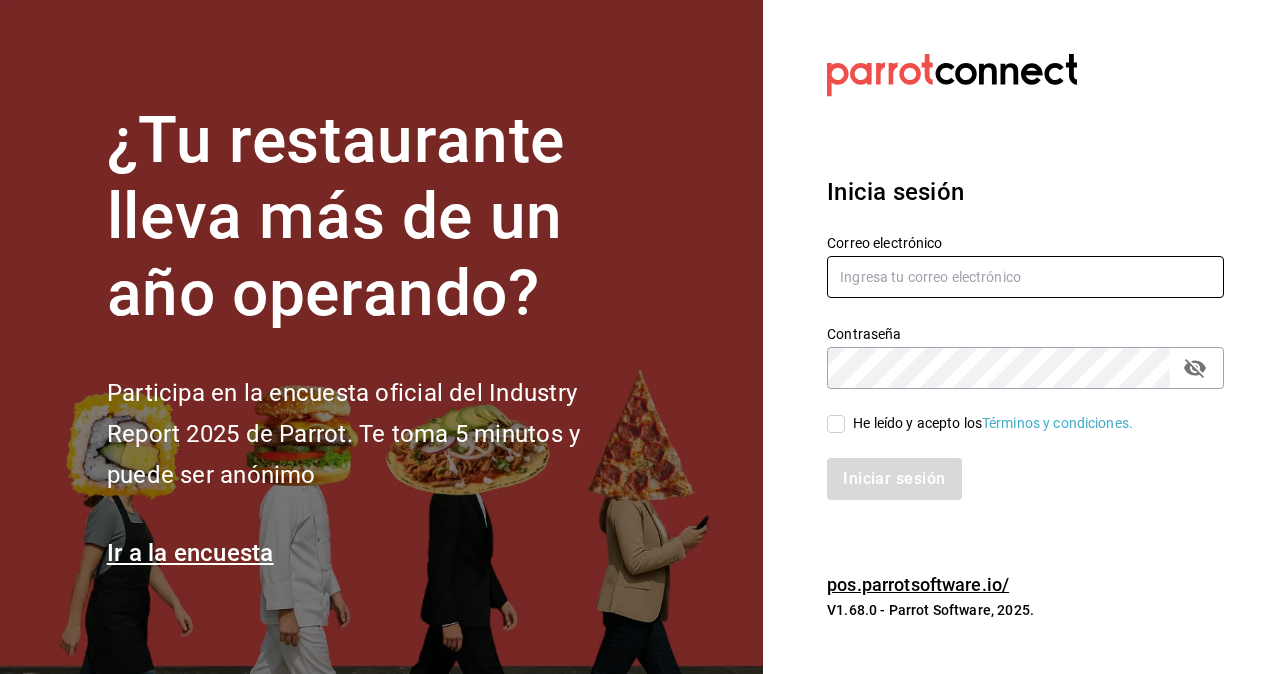 type on "[USERNAME]@example.com" 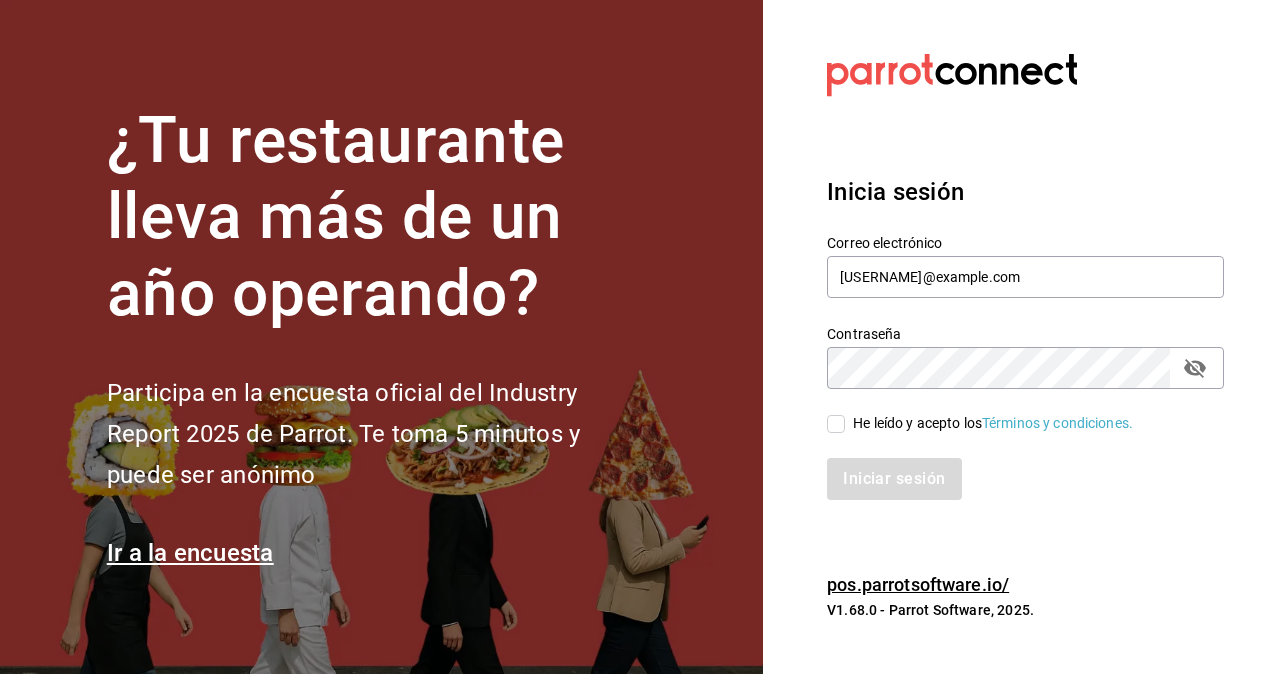 click on "He leído y acepto los  Términos y condiciones." at bounding box center [836, 424] 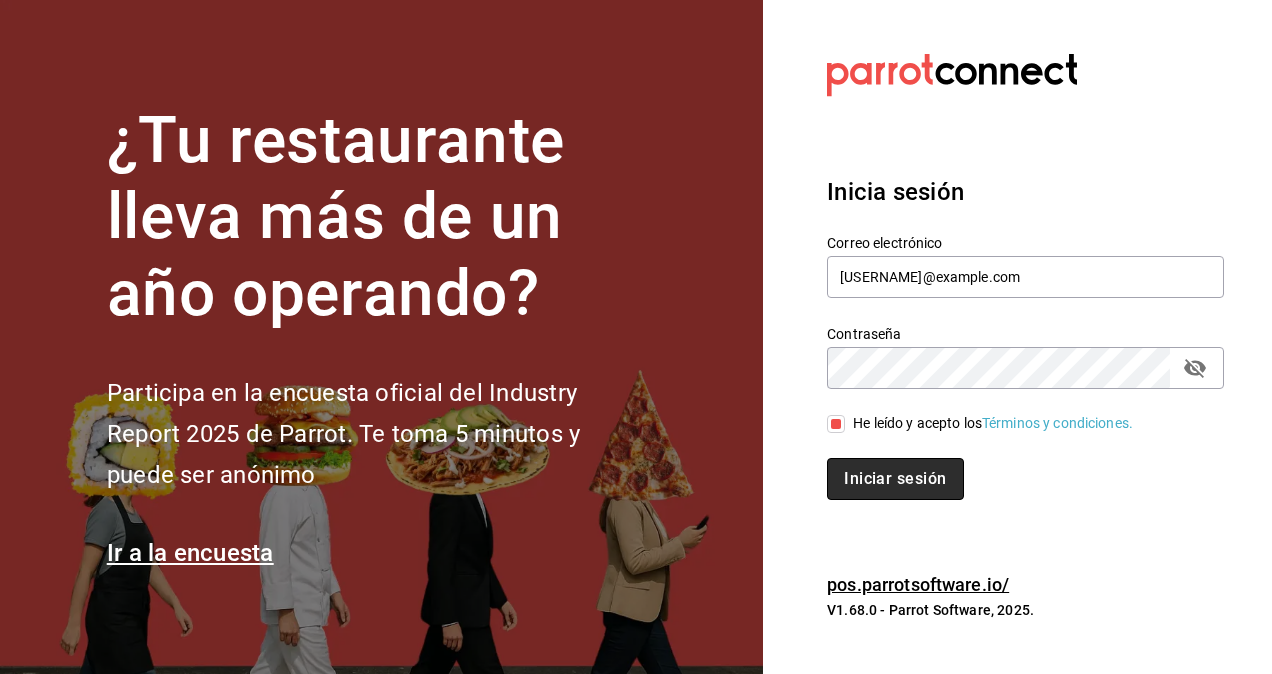 click on "Iniciar sesión" at bounding box center [895, 479] 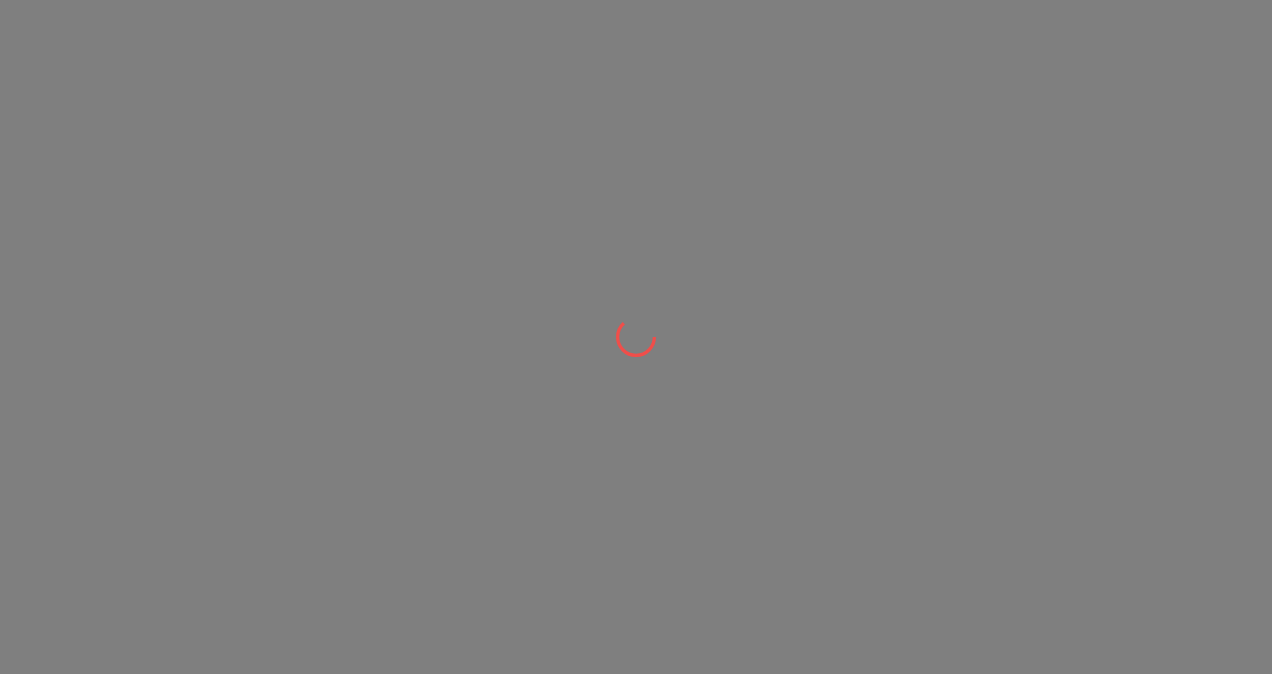 scroll, scrollTop: 0, scrollLeft: 0, axis: both 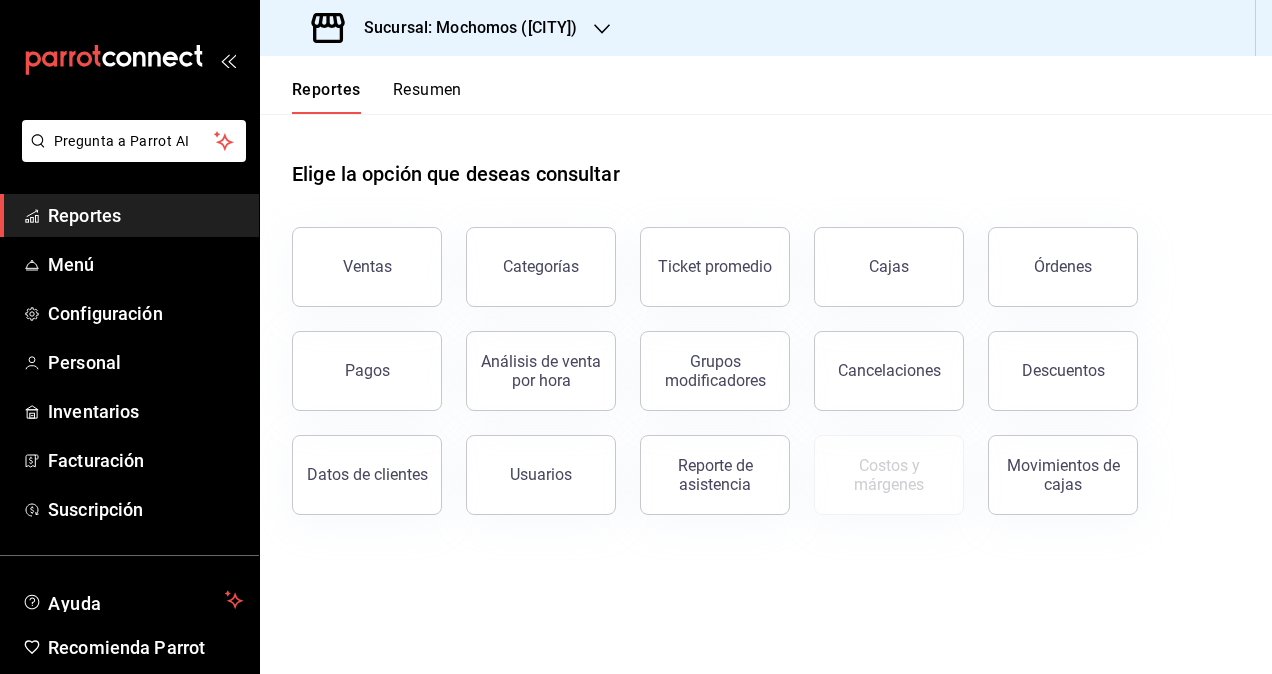 click on "Sucursal: Mochomos ([CITY])" at bounding box center (463, 28) 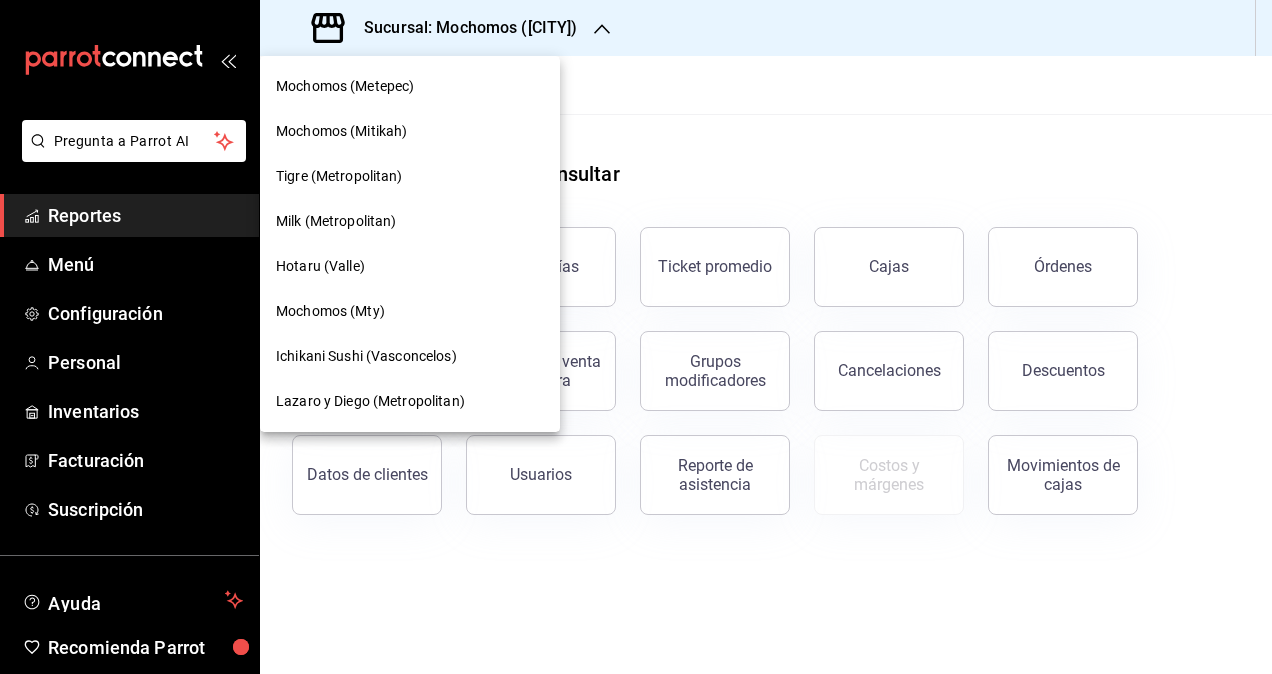 click on "Mochomos (Mty)" at bounding box center (410, 311) 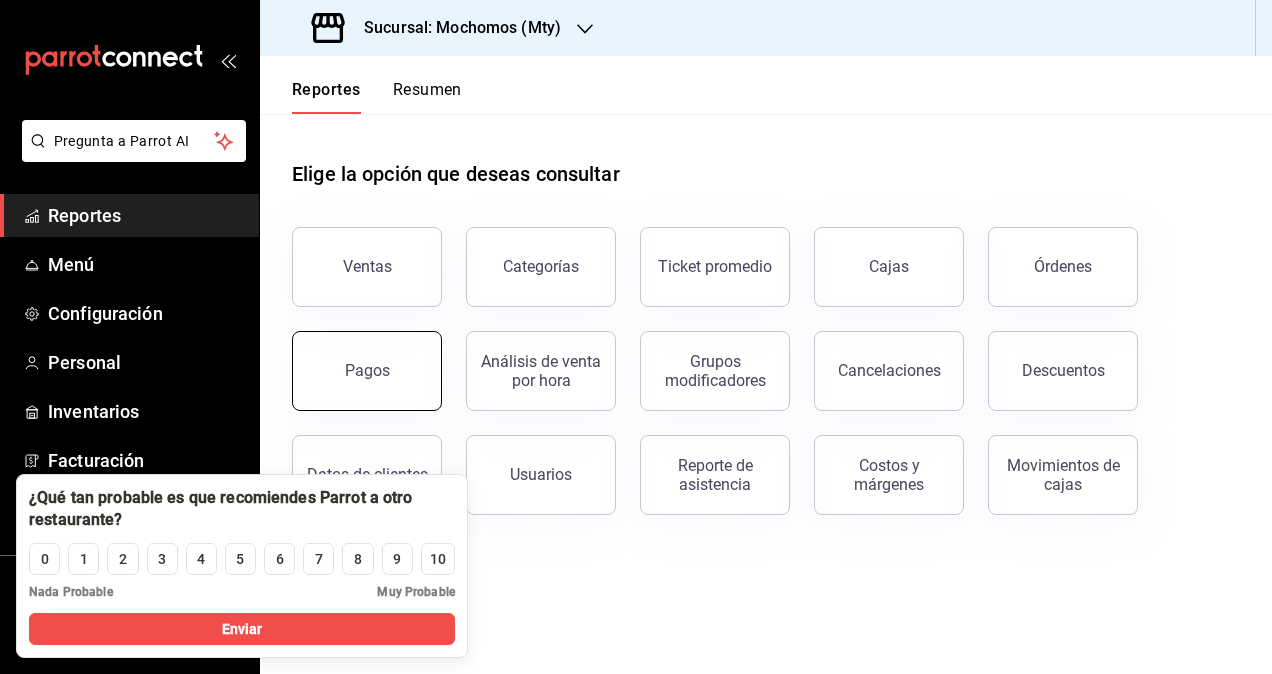 click on "Pagos" at bounding box center [367, 371] 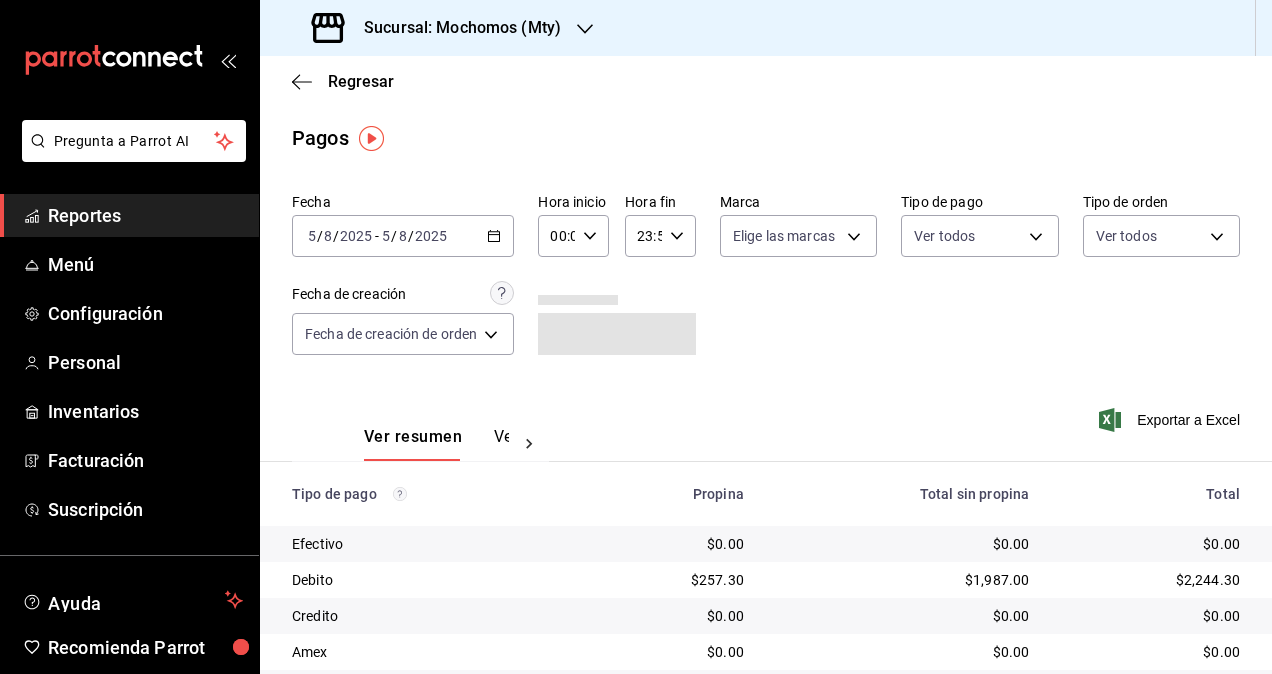 click 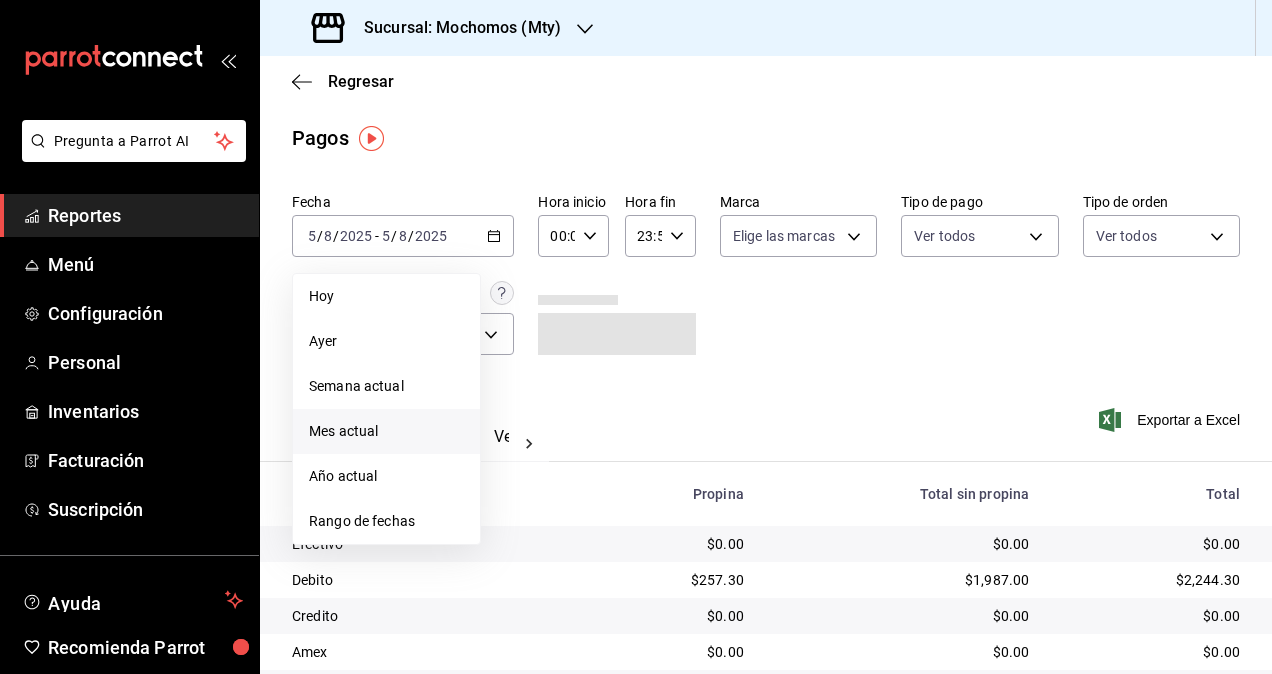 click on "Mes actual" at bounding box center [386, 431] 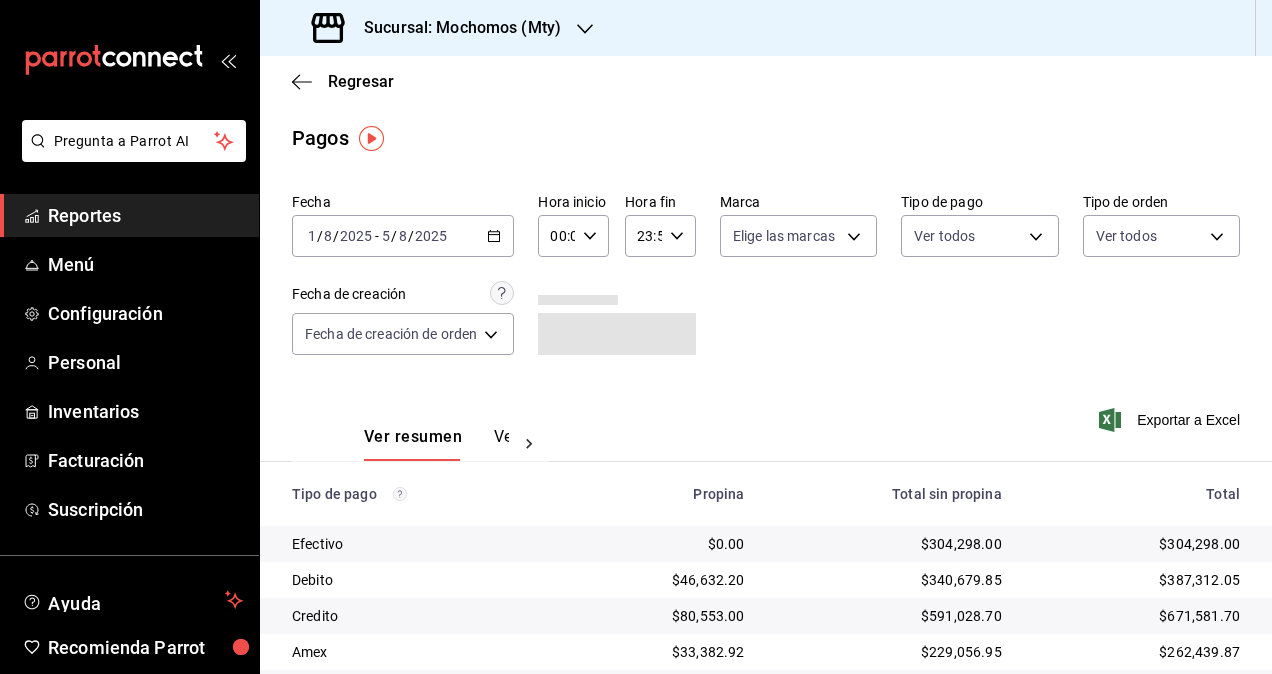 click 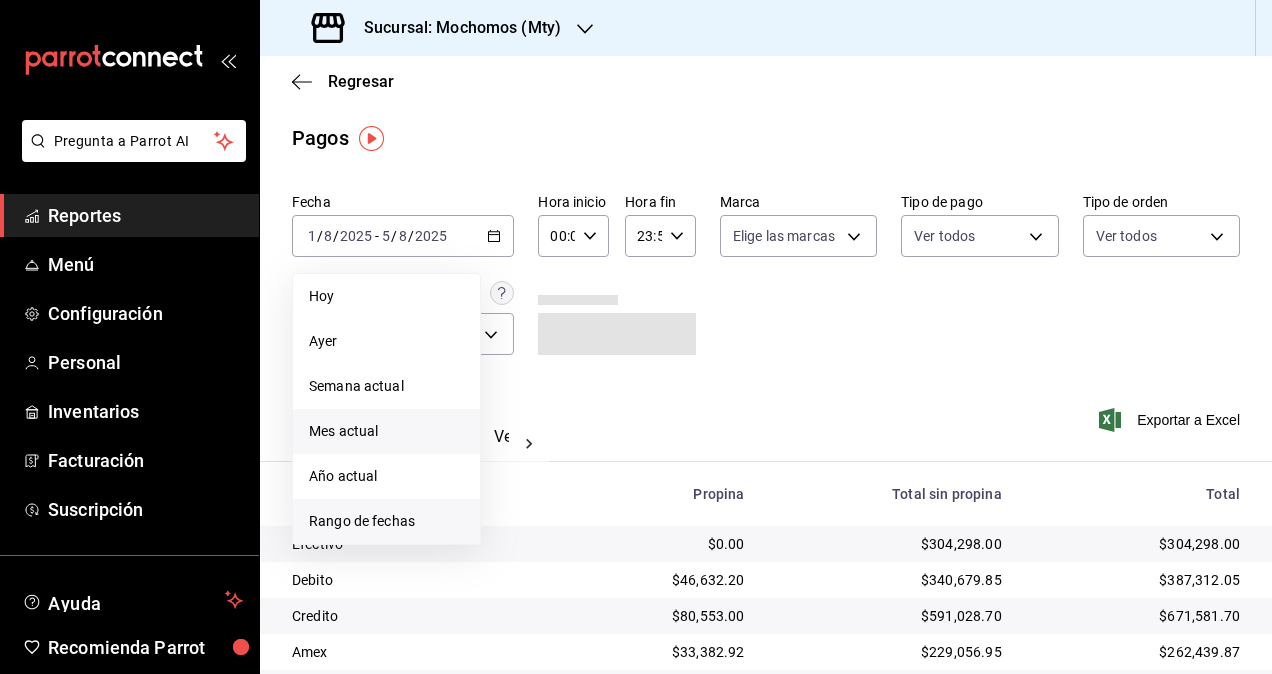 click on "Rango de fechas" at bounding box center [386, 521] 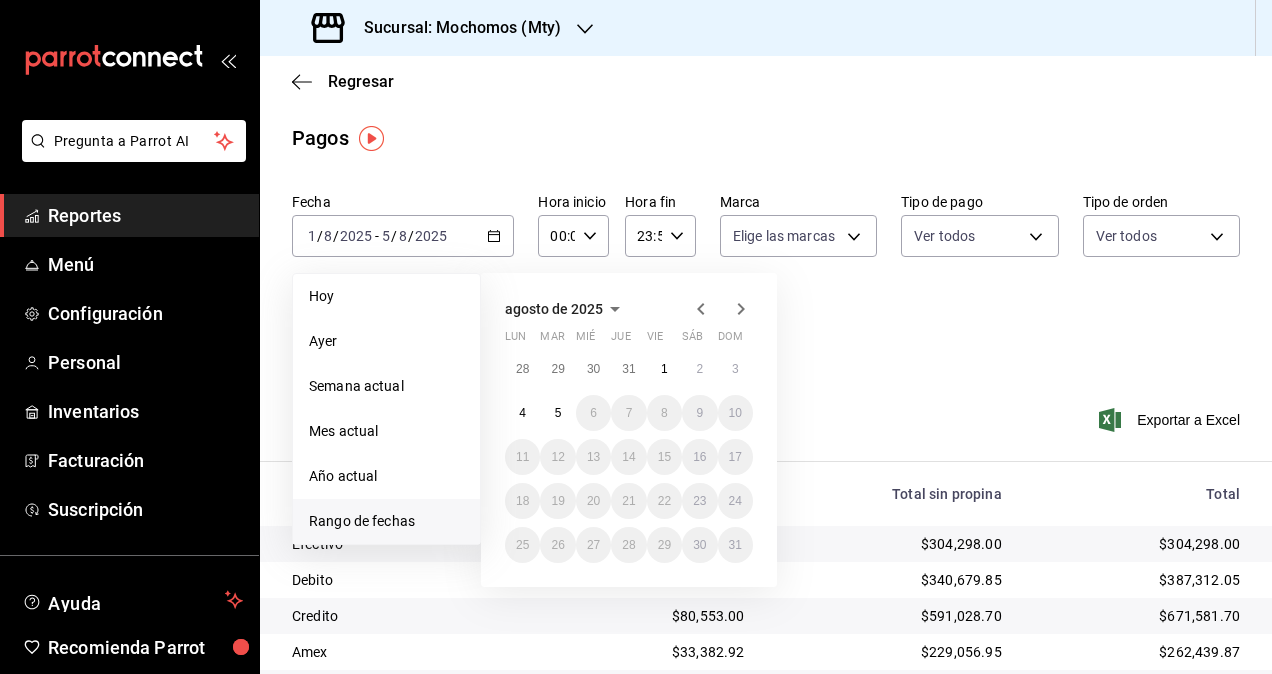 click 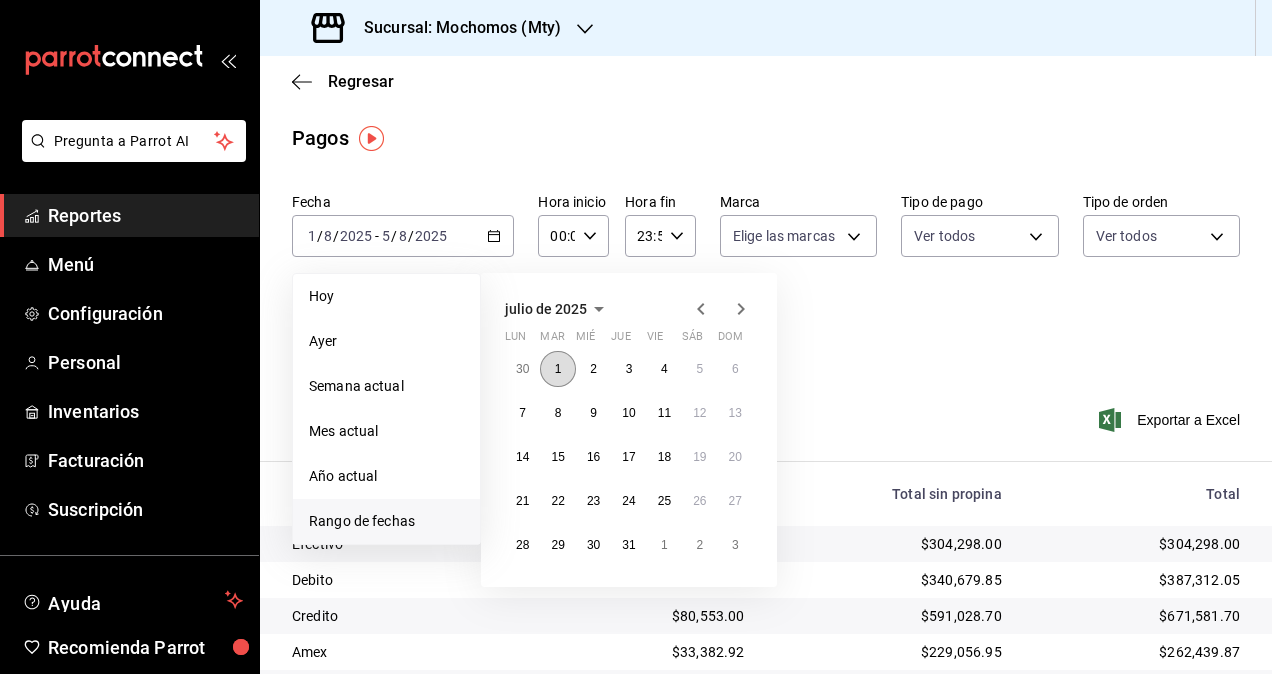 click on "1" at bounding box center (558, 369) 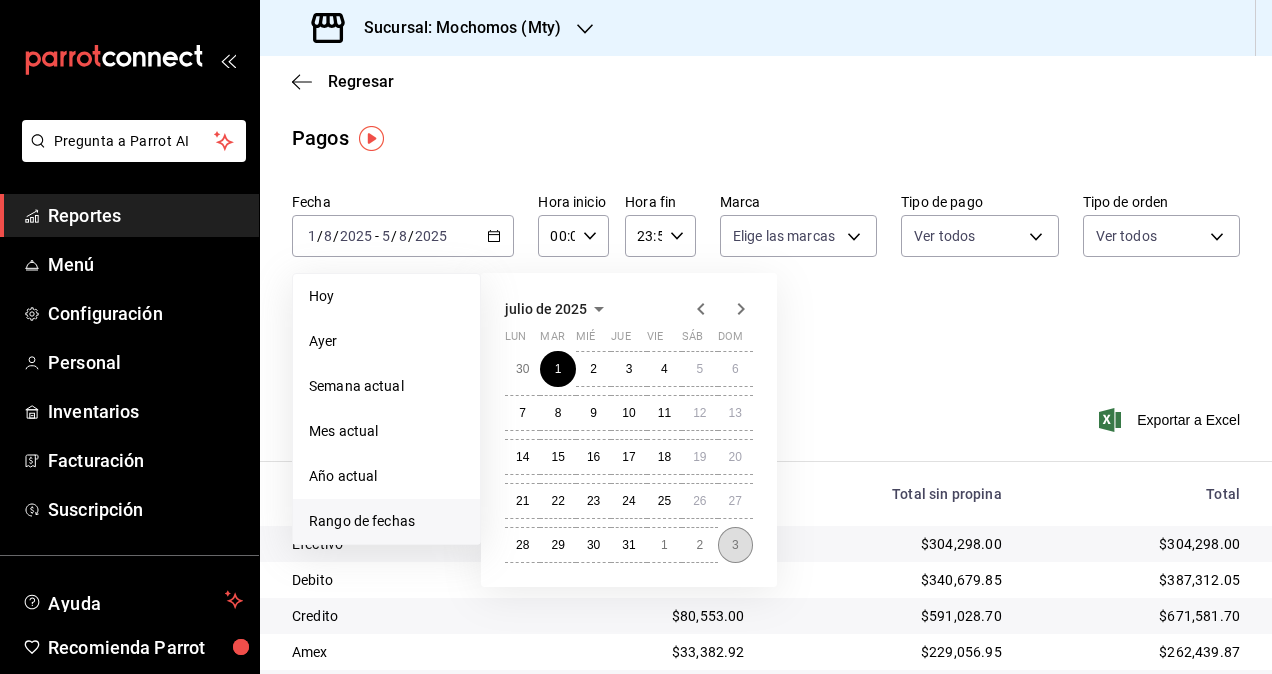click on "3" at bounding box center (735, 545) 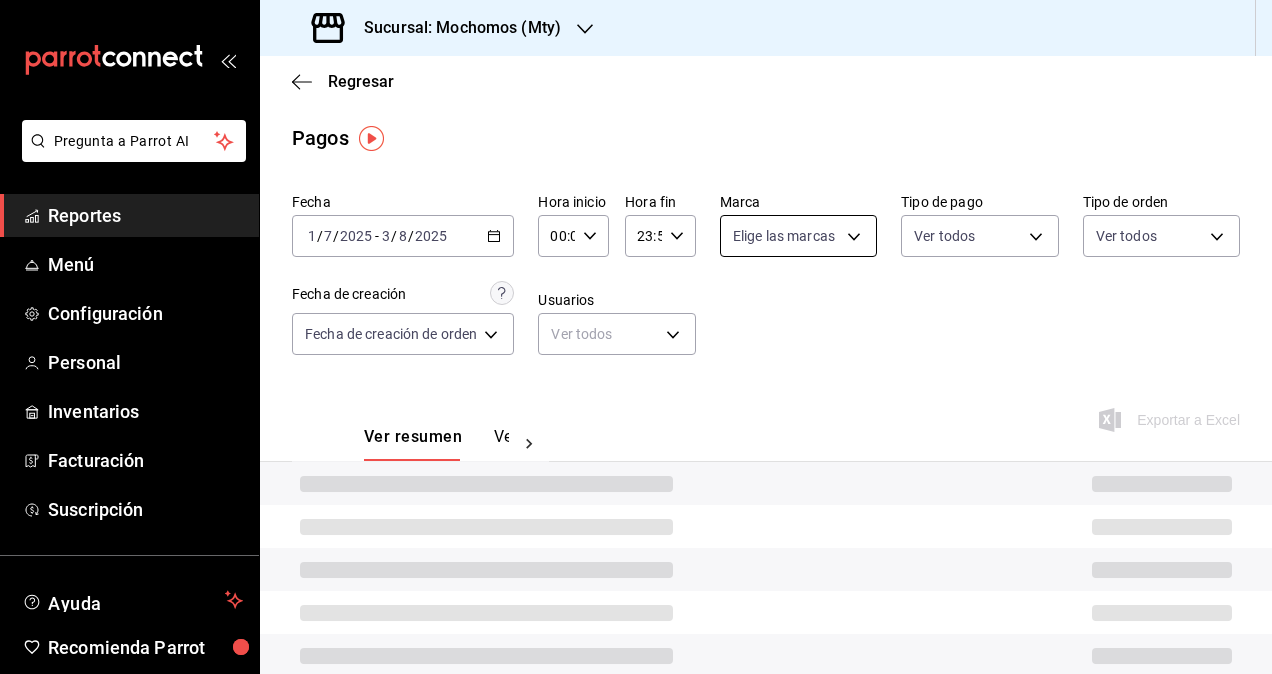 click on "Pregunta a Parrot AI Reportes   Menú   Configuración   Personal   Inventarios   Facturación   Suscripción   Ayuda Recomienda Parrot   [FIRST] [LAST]   Sugerir nueva función   Sucursal: Mochomos ([CITY]) Regresar Pagos Fecha 2025-07-01 1 / 7 / 2025 - 2025-08-03 3 / 8 / 2025 Hora inicio 00:00 Hora inicio Hora fin 23:59 Hora fin Marca Elige las marcas Tipo de pago Ver todos Tipo de orden Ver todos Fecha de creación   Fecha de creación de orden ORDER Usuarios Ver todos null Ver resumen Ver pagos Exportar a Excel GANA 1 MES GRATIS EN TU SUSCRIPCIÓN AQUÍ ¿Recuerdas cómo empezó tu restaurante?
Hoy puedes ayudar a un colega a tener el mismo cambio que tú viviste.
Recomienda Parrot directamente desde tu Portal Administrador.
Es fácil y rápido.
🎁 Por cada restaurante que se una, ganas 1 mes gratis. Ver video tutorial Ir a video Pregunta a Parrot AI Reportes   Menú   Configuración   Personal   Inventarios   Facturación   Suscripción   Ayuda Recomienda Parrot   [FIRST] [LAST]   Sugerir nueva función" at bounding box center [636, 337] 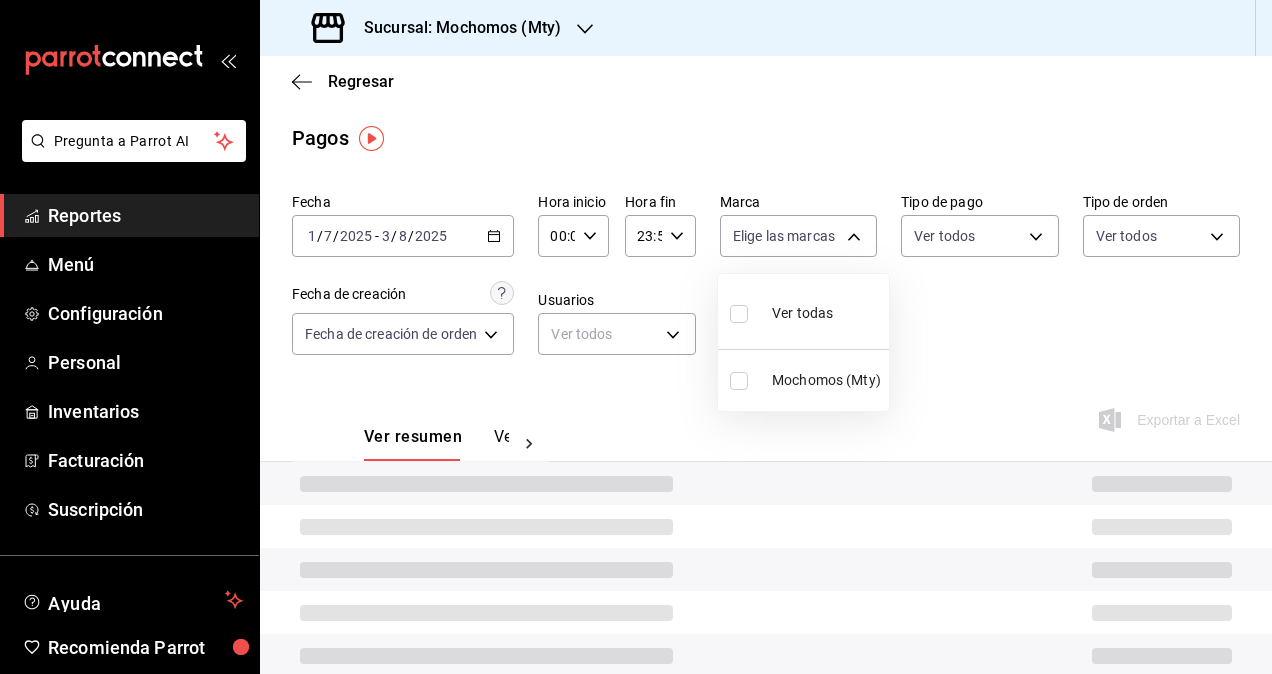 click on "Mochomos (Mty)" at bounding box center [826, 380] 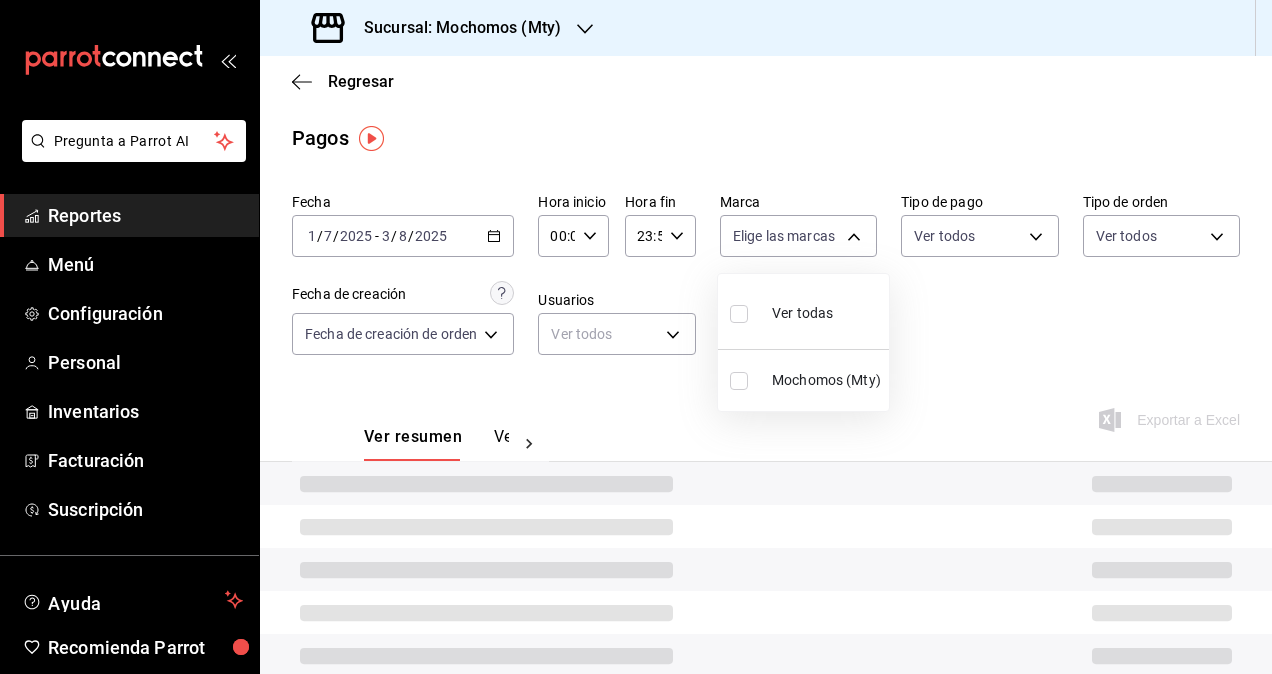 checkbox on "true" 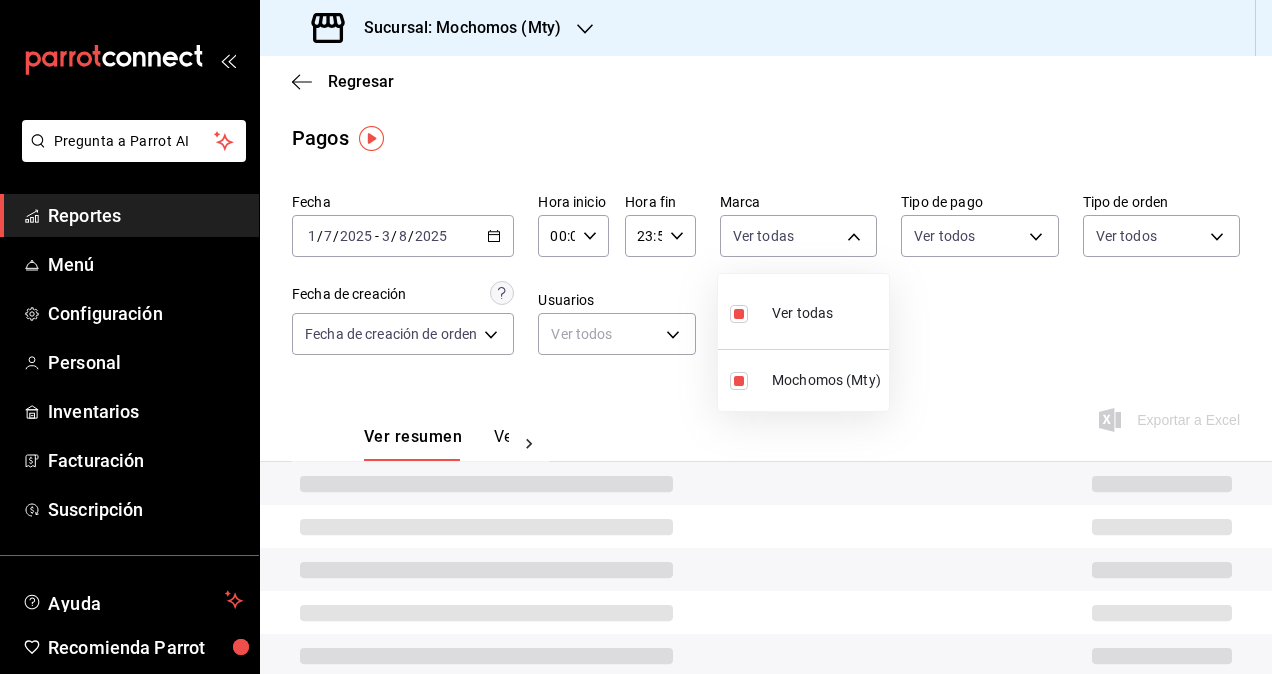 click at bounding box center (636, 337) 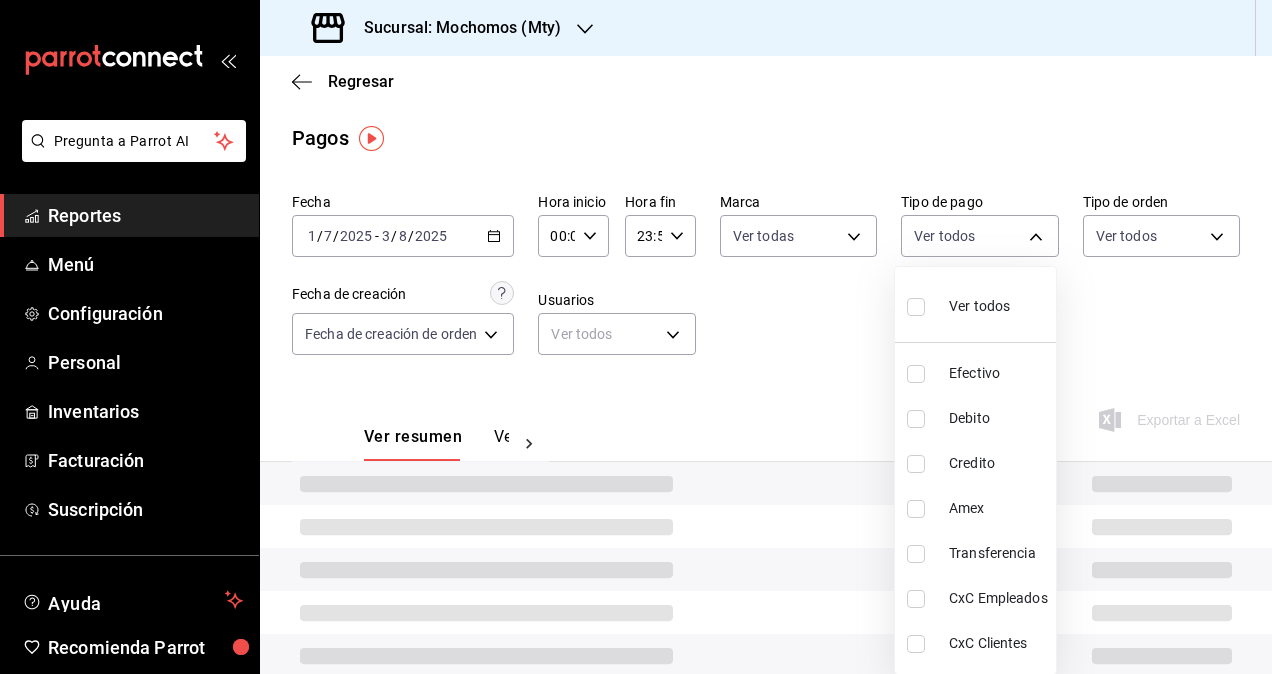 click on "Pregunta a Parrot AI Reportes   Menú   Configuración   Personal   Inventarios   Facturación   Suscripción   Ayuda Recomienda Parrot   [FIRST] [LAST]   Sugerir nueva función   Sucursal: Mochomos ([CITY]) Regresar Pagos Fecha 2025-07-01 1 / 7 / 2025 - 2025-08-03 3 / 8 / 2025 Hora inicio 00:00 Hora inicio Hora fin 23:59 Hora fin Marca Ver todas b352ad34-a903-4246-b8b1-197398375429 Tipo de pago Ver todos Tipo de orden Ver todos Fecha de creación   Fecha de creación de orden ORDER Usuarios Ver todos null Ver resumen Ver pagos Exportar a Excel GANA 1 MES GRATIS EN TU SUSCRIPCIÓN AQUÍ ¿Recuerdas cómo empezó tu restaurante?
Hoy puedes ayudar a un colega a tener el mismo cambio que tú viviste.
Recomienda Parrot directamente desde tu Portal Administrador.
Es fácil y rápido.
🎁 Por cada restaurante que se una, ganas 1 mes gratis. Ver video tutorial Ir a video Pregunta a Parrot AI Reportes   Menú   Configuración   Personal   Inventarios   Facturación   Suscripción   Ayuda Recomienda Parrot       Amex" at bounding box center (636, 337) 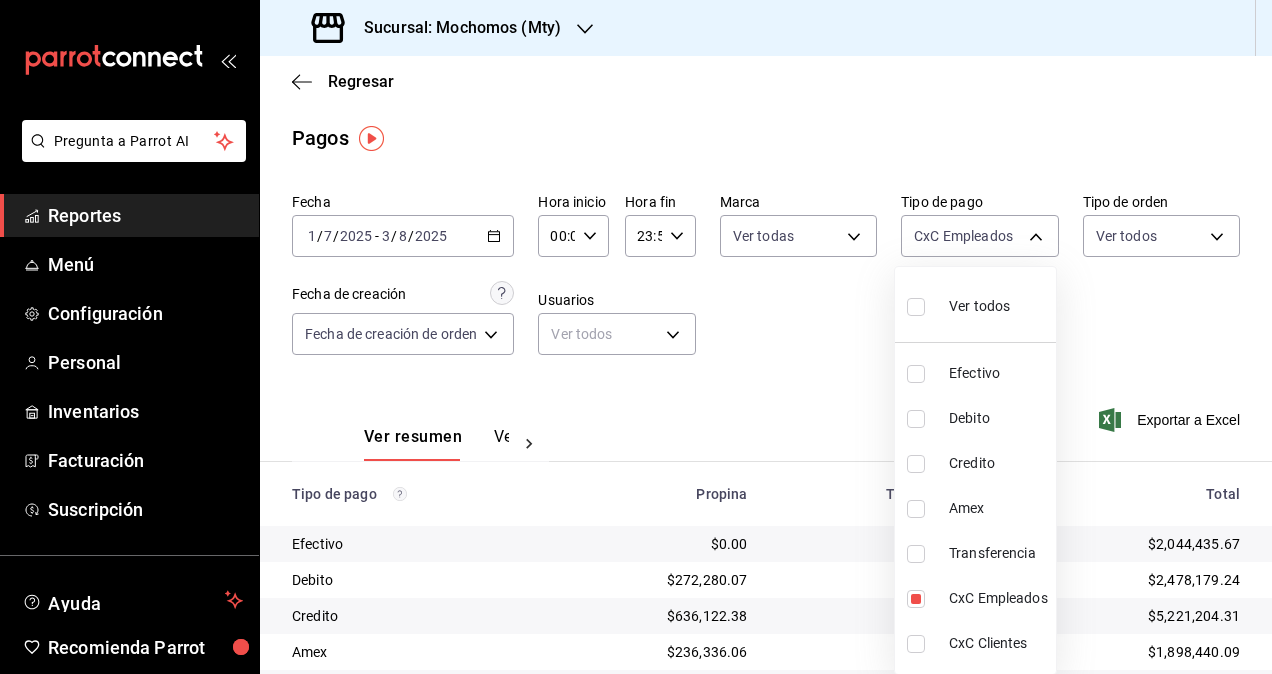 drag, startPoint x: 1262, startPoint y: 454, endPoint x: 1268, endPoint y: 491, distance: 37.48333 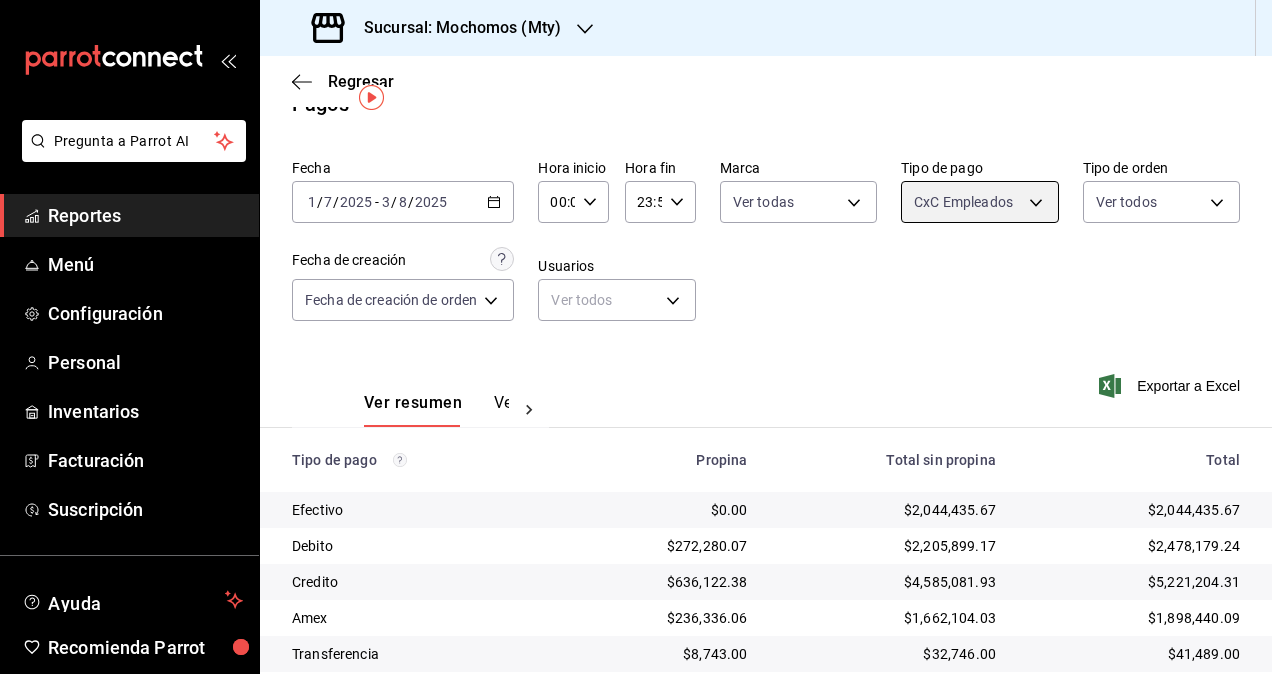 scroll, scrollTop: 29, scrollLeft: 0, axis: vertical 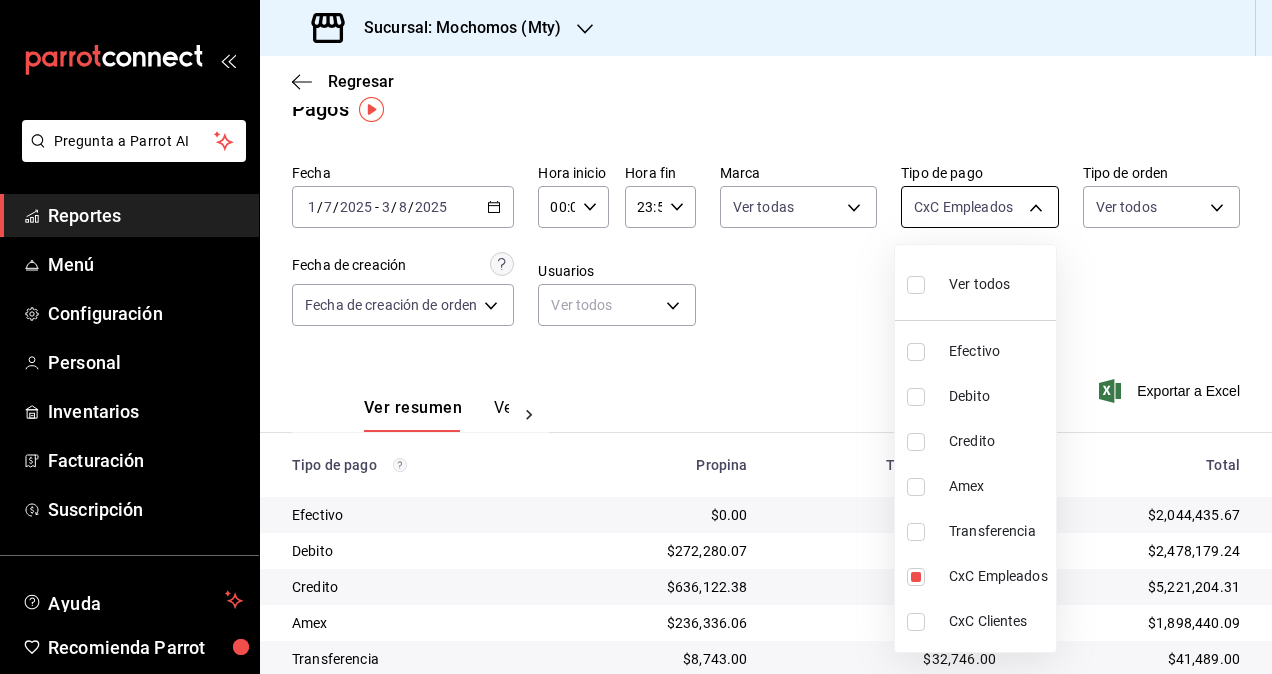 click on "Pregunta a Parrot AI Reportes   Menú   Configuración   Personal   Inventarios   Facturación   Suscripción   Ayuda Recomienda Parrot   [FIRST] [LAST]   Sugerir nueva función   Sucursal: Mochomos ([CITY]) Regresar Pagos Fecha 2025-07-01 1 / 7 / 2025 - 2025-08-03 3 / 8 / 2025 Hora inicio 00:00 Hora inicio Hora fin 23:59 Hora fin Marca Ver todas b352ad34-a903-4246-b8b1-197398375429 Tipo de pago CxC Empleados 383f2c4f-5b02-4a94-b249-ed658a6c361a Tipo de orden Ver todos Fecha de creación   Fecha de creación de orden ORDER Usuarios Ver todos null Ver resumen Ver pagos Exportar a Excel Tipo de pago   Propina Total sin propina Total Efectivo $0.00 $2,044,435.67 $2,044,435.67 Debito $272,280.07 $2,205,899.17 $2,478,179.24 Credito $636,122.38 $4,585,081.93 $5,221,204.31 Amex $236,336.06 $1,662,104.03 $1,898,440.09 Transferencia $8,743.00 $32,746.00 $41,489.00 CxC Empleados $0.00 $15,729.00 $15,729.00 CxC Clientes $0.00 $37,048.00 $37,048.00 Total $1,153,481.51 $10,583,043.80 $11,736,525.31 Ver video tutorial Reportes" at bounding box center (636, 337) 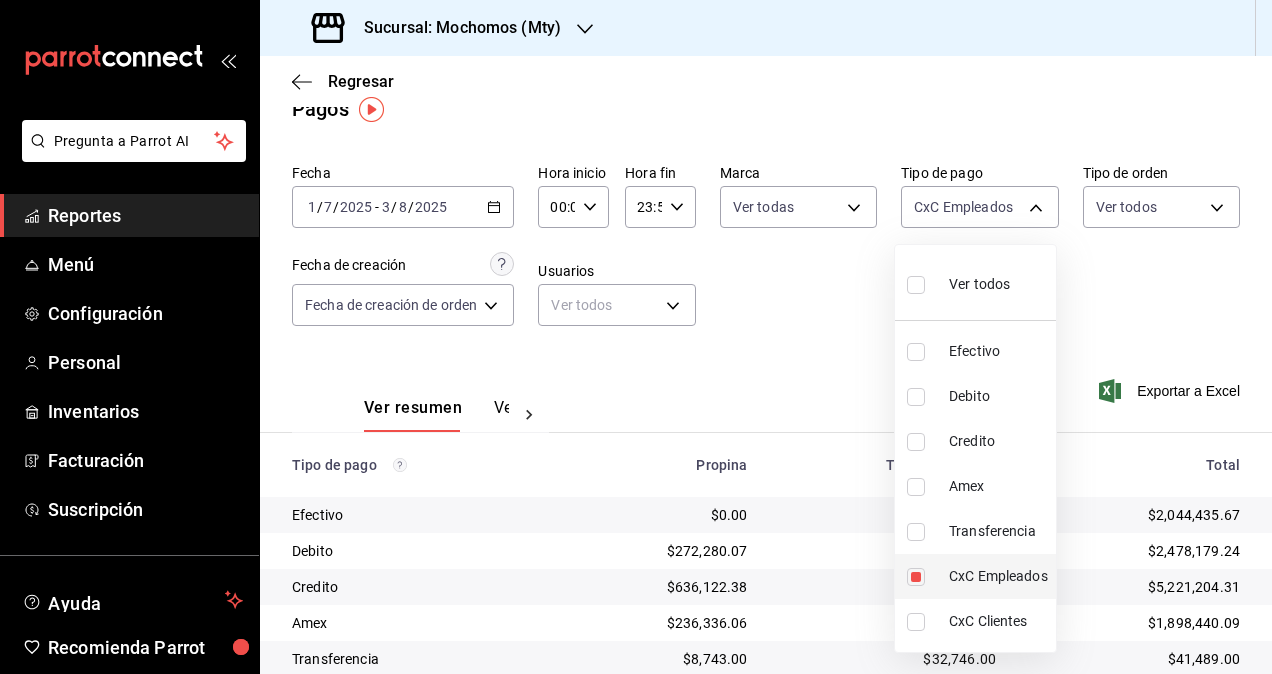 click on "CxC Empleados" at bounding box center (998, 576) 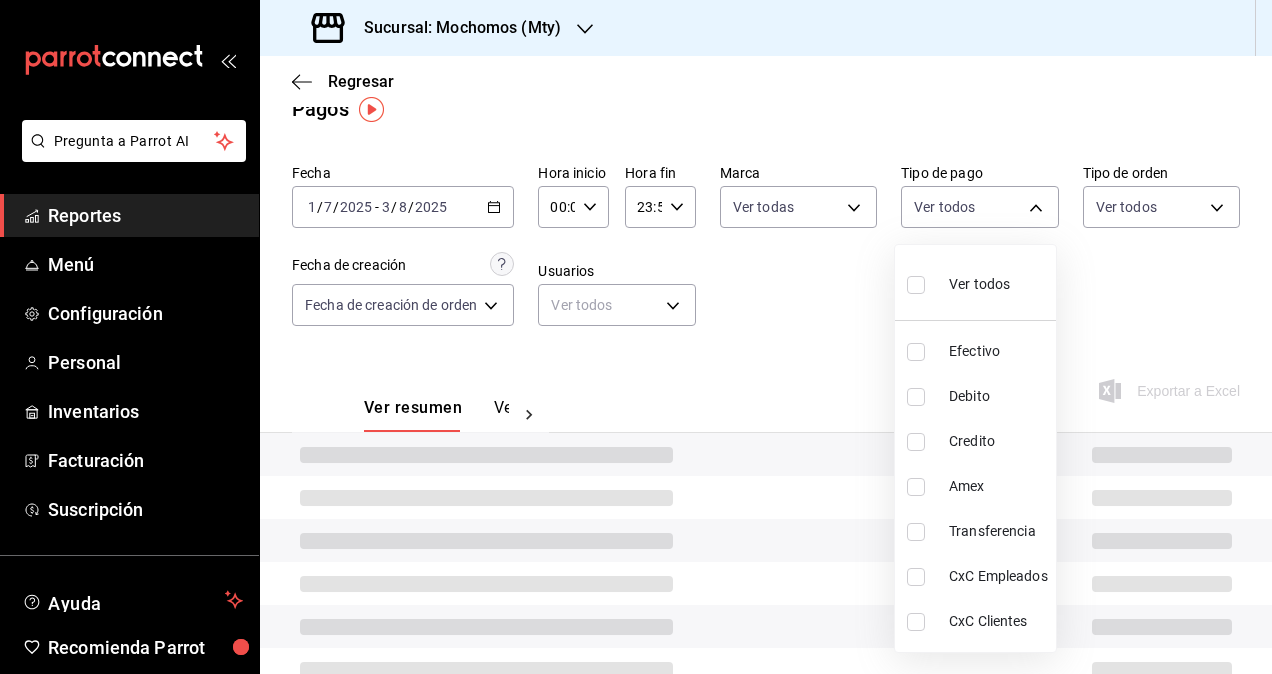click on "CxC Empleados" at bounding box center (998, 576) 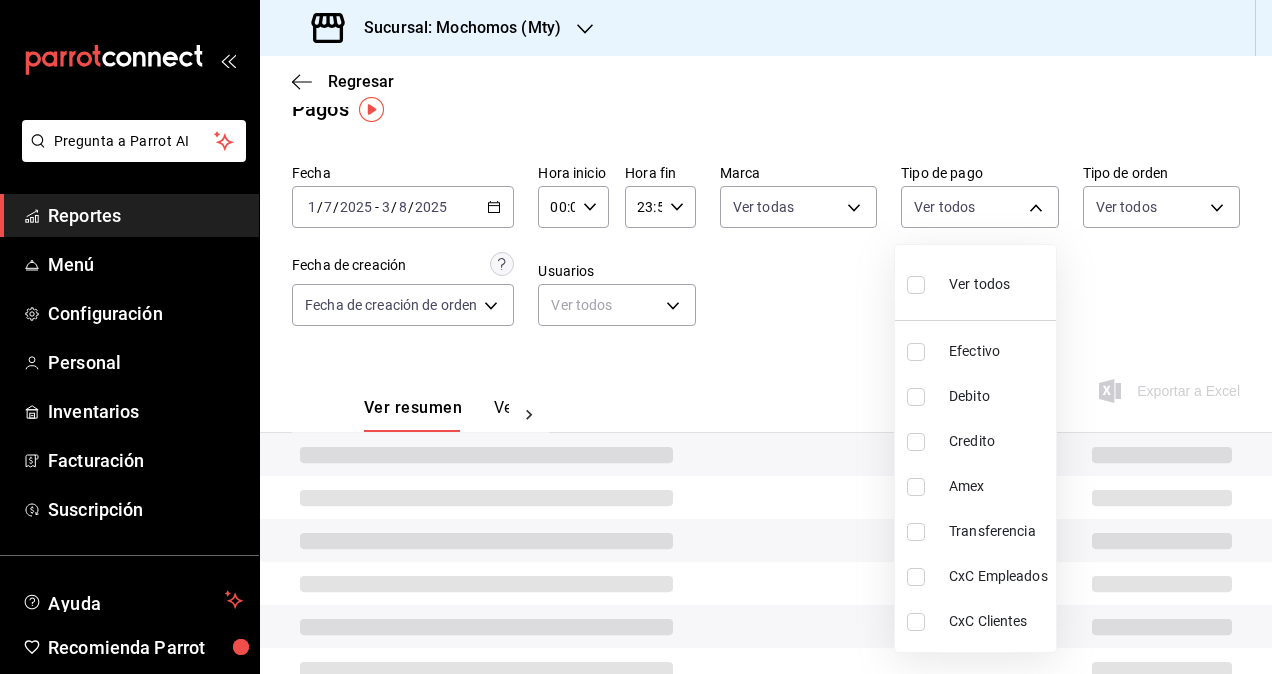 type on "383f2c4f-5b02-4a94-b249-ed658a6c361a" 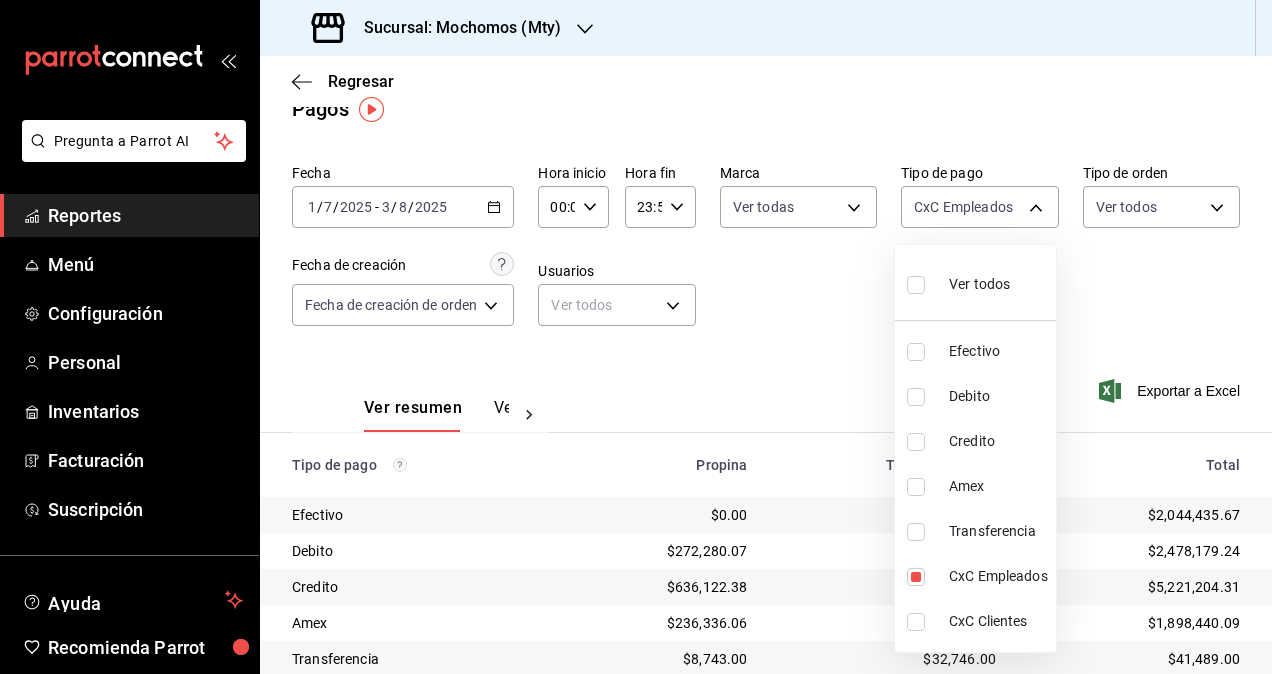 click at bounding box center (636, 337) 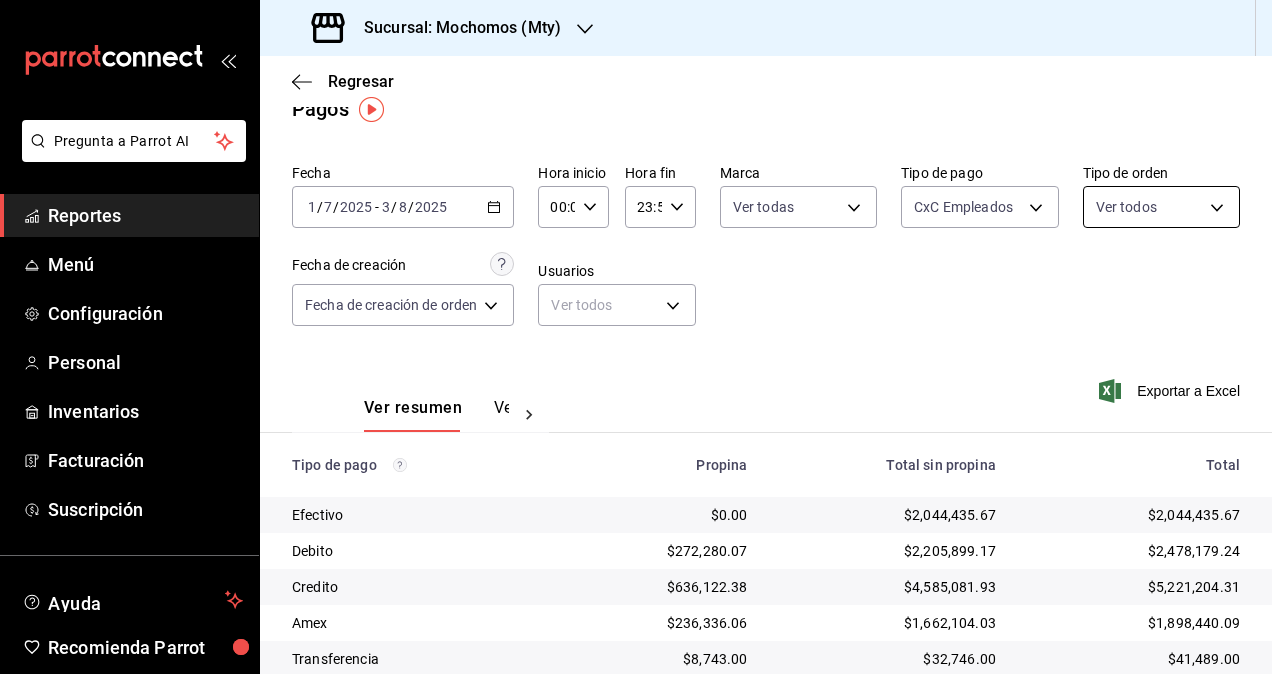click on "Pregunta a Parrot AI Reportes   Menú   Configuración   Personal   Inventarios   Facturación   Suscripción   Ayuda Recomienda Parrot   [FIRST] [LAST]   Sugerir nueva función   Sucursal: Mochomos ([CITY]) Regresar Pagos Fecha 2025-07-01 1 / 7 / 2025 - 2025-08-03 3 / 8 / 2025 Hora inicio 00:00 Hora inicio Hora fin 23:59 Hora fin Marca Ver todas b352ad34-a903-4246-b8b1-197398375429 Tipo de pago CxC Empleados 383f2c4f-5b02-4a94-b249-ed658a6c361a Tipo de orden Ver todos Fecha de creación   Fecha de creación de orden ORDER Usuarios Ver todos null Ver resumen Ver pagos Exportar a Excel Tipo de pago   Propina Total sin propina Total Efectivo $0.00 $2,044,435.67 $2,044,435.67 Debito $272,280.07 $2,205,899.17 $2,478,179.24 Credito $636,122.38 $4,585,081.93 $5,221,204.31 Amex $236,336.06 $1,662,104.03 $1,898,440.09 Transferencia $8,743.00 $32,746.00 $41,489.00 CxC Empleados $0.00 $15,729.00 $15,729.00 CxC Clientes $0.00 $37,048.00 $37,048.00 Total $1,153,481.51 $10,583,043.80 $11,736,525.31 Ver video tutorial Reportes" at bounding box center [636, 337] 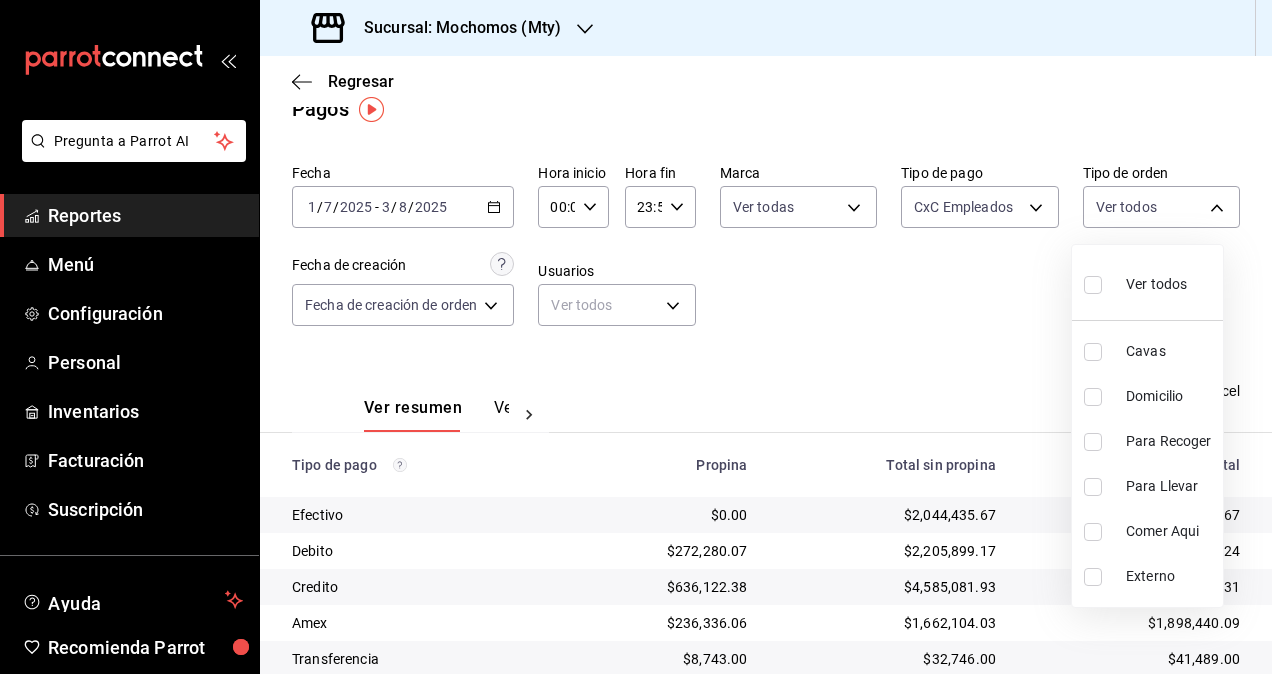 click at bounding box center (636, 337) 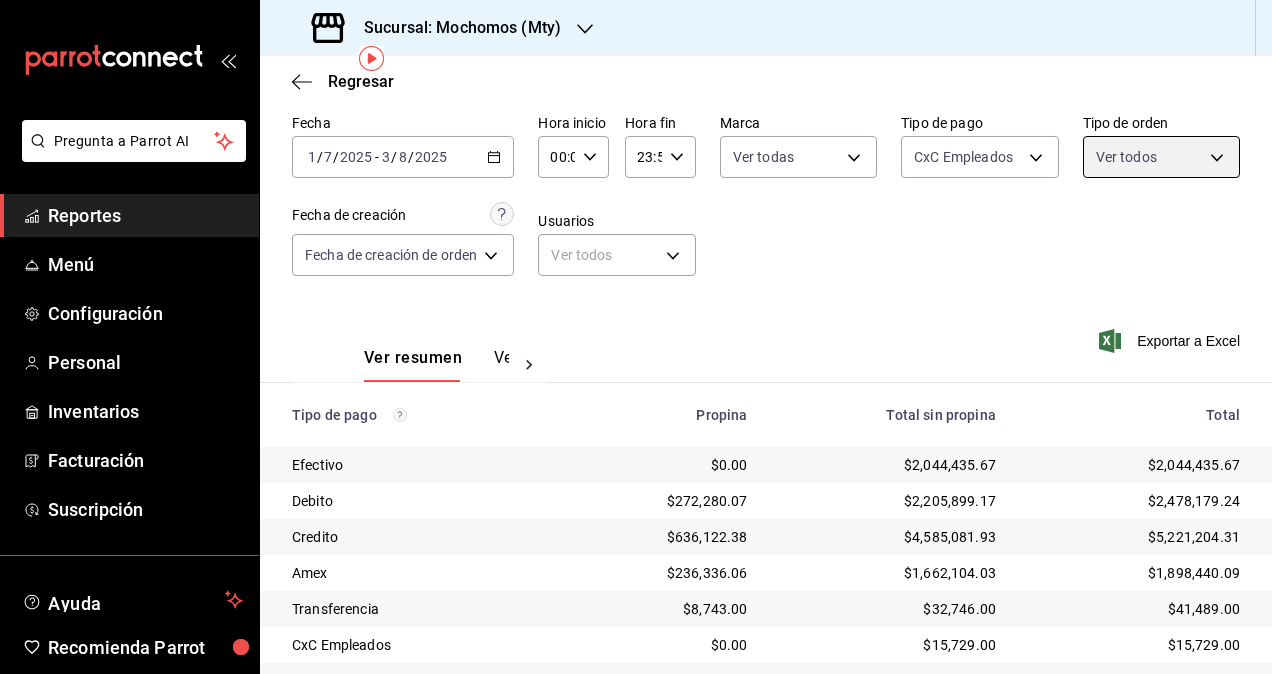 scroll, scrollTop: 80, scrollLeft: 0, axis: vertical 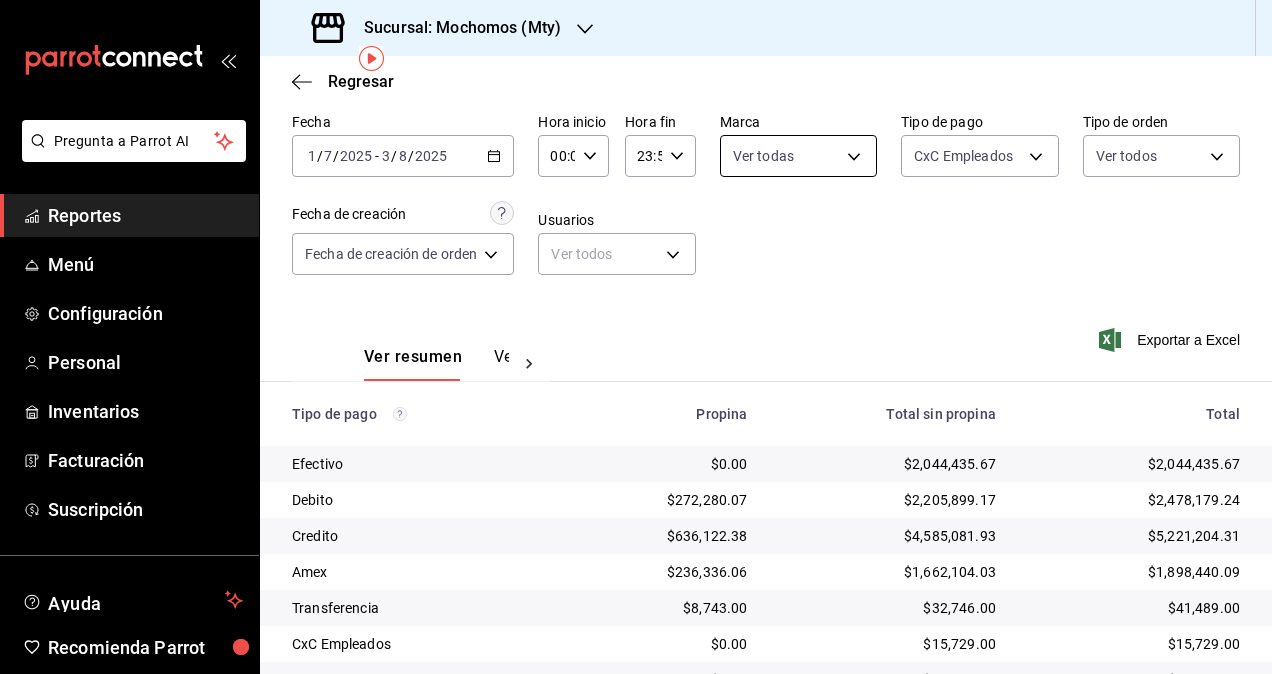 click on "Pregunta a Parrot AI Reportes   Menú   Configuración   Personal   Inventarios   Facturación   Suscripción   Ayuda Recomienda Parrot   [FIRST] [LAST]   Sugerir nueva función   Sucursal: Mochomos ([CITY]) Regresar Pagos Fecha 2025-07-01 1 / 7 / 2025 - 2025-08-03 3 / 8 / 2025 Hora inicio 00:00 Hora inicio Hora fin 23:59 Hora fin Marca Ver todas b352ad34-a903-4246-b8b1-197398375429 Tipo de pago CxC Empleados 383f2c4f-5b02-4a94-b249-ed658a6c361a Tipo de orden Ver todos Fecha de creación   Fecha de creación de orden ORDER Usuarios Ver todos null Ver resumen Ver pagos Exportar a Excel Tipo de pago   Propina Total sin propina Total Efectivo $0.00 $2,044,435.67 $2,044,435.67 Debito $272,280.07 $2,205,899.17 $2,478,179.24 Credito $636,122.38 $4,585,081.93 $5,221,204.31 Amex $236,336.06 $1,662,104.03 $1,898,440.09 Transferencia $8,743.00 $32,746.00 $41,489.00 CxC Empleados $0.00 $15,729.00 $15,729.00 CxC Clientes $0.00 $37,048.00 $37,048.00 Total $1,153,481.51 $10,583,043.80 $11,736,525.31 Ver video tutorial Reportes" at bounding box center [636, 337] 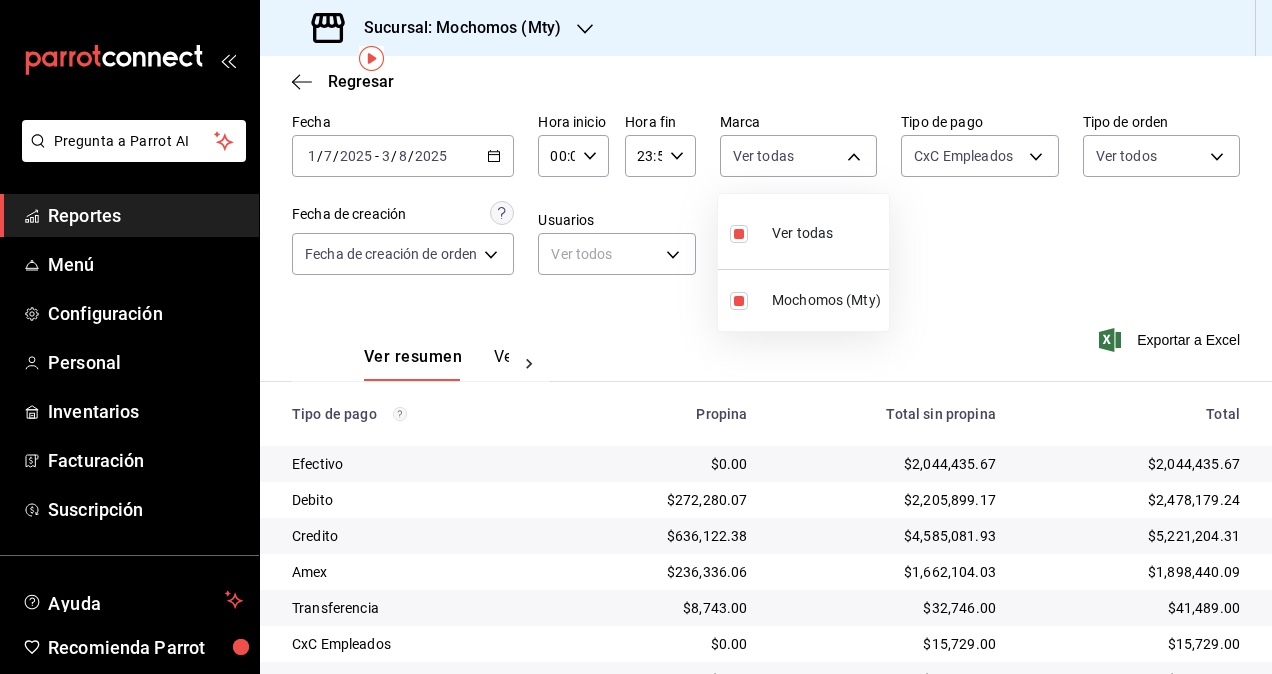 click at bounding box center (636, 337) 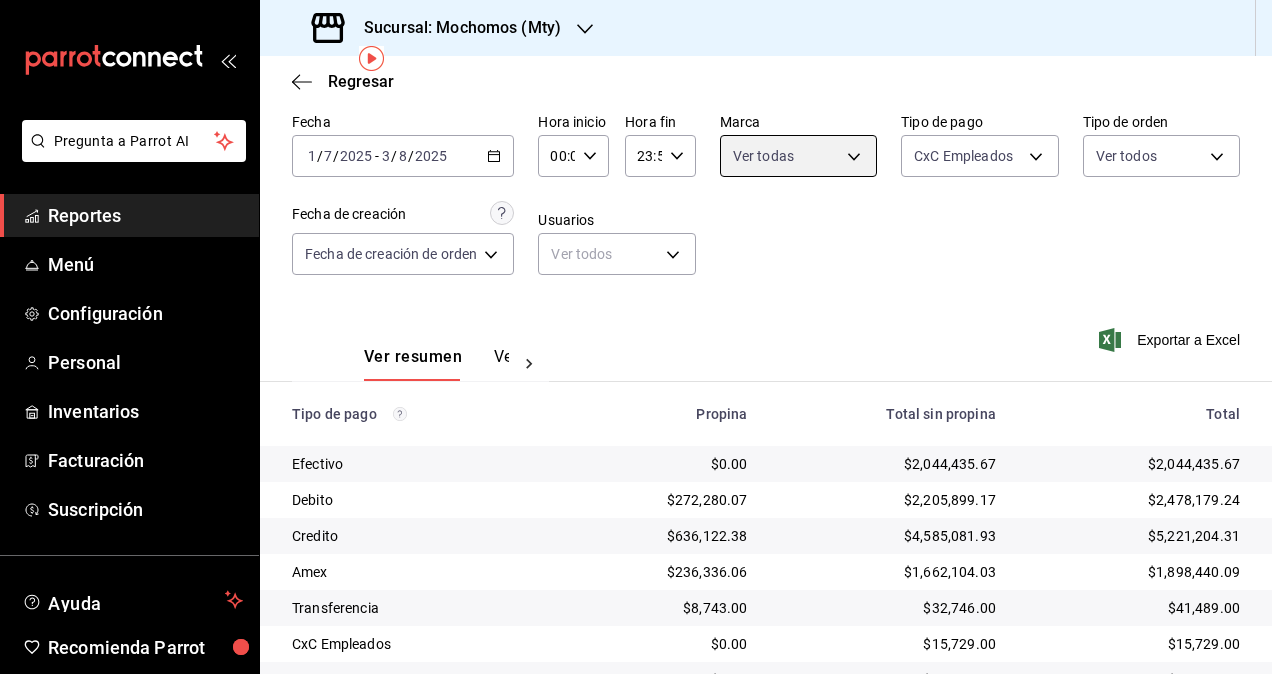 scroll, scrollTop: 172, scrollLeft: 0, axis: vertical 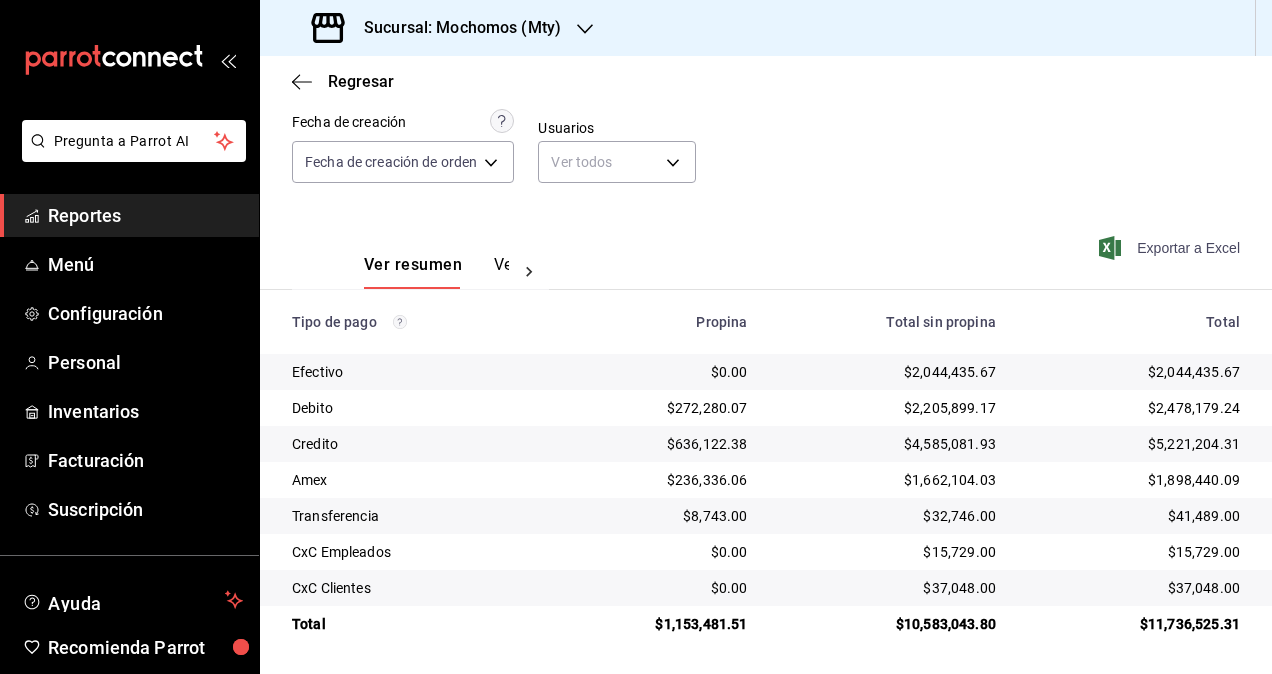click on "Exportar a Excel" at bounding box center (1171, 248) 